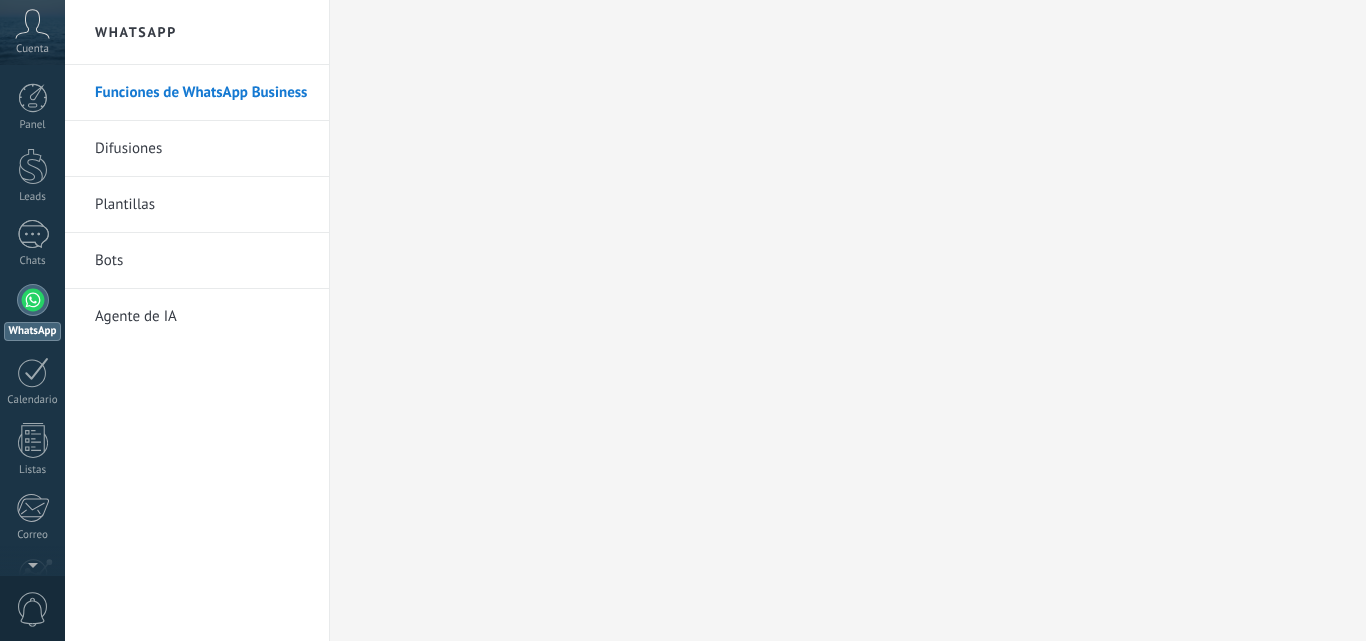 scroll, scrollTop: 0, scrollLeft: 0, axis: both 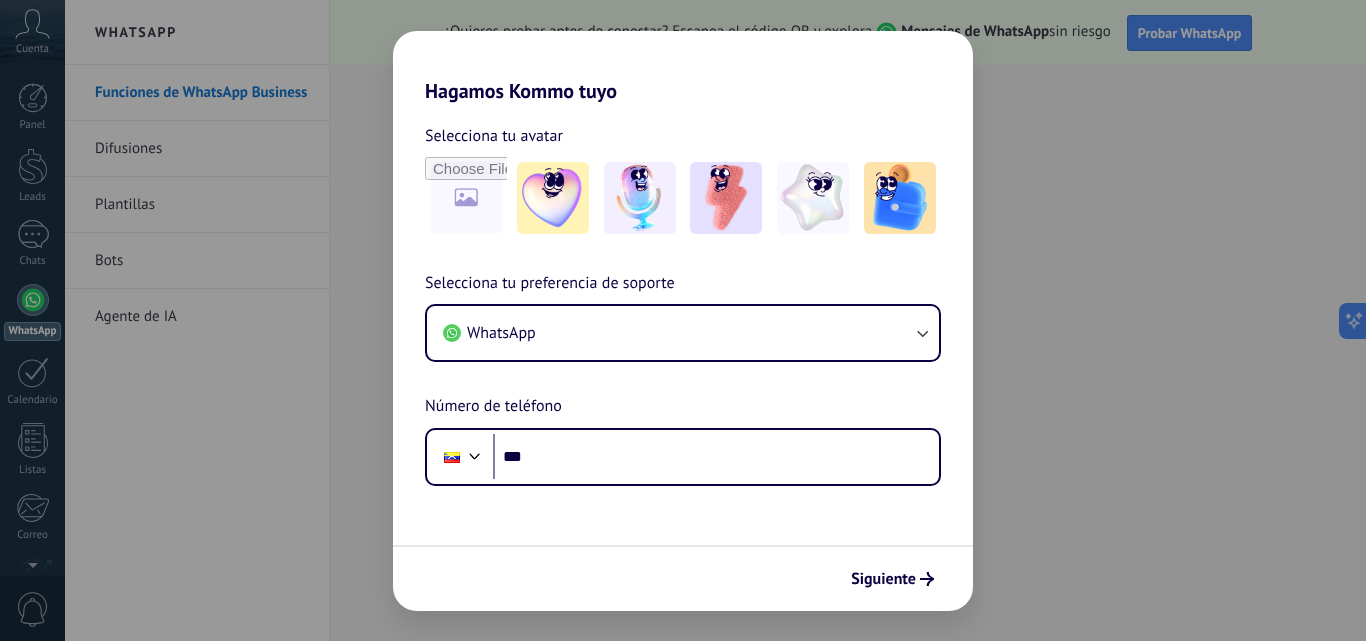 click at bounding box center [640, 198] 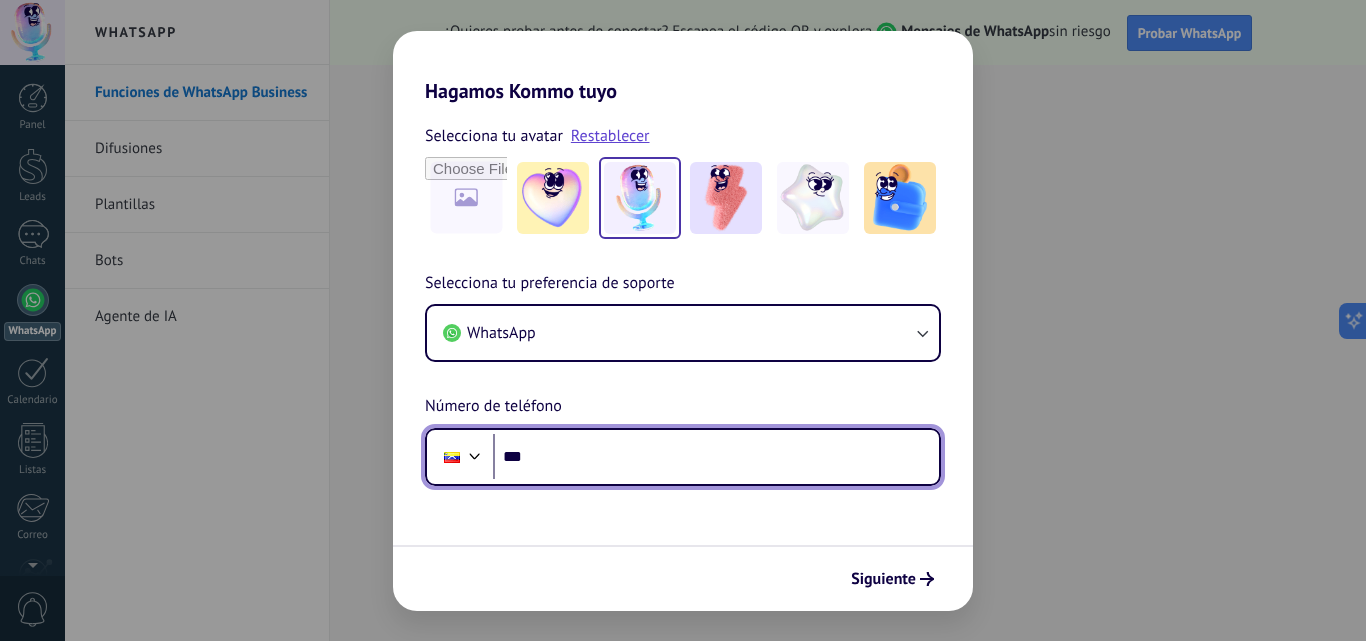 click on "***" at bounding box center (716, 457) 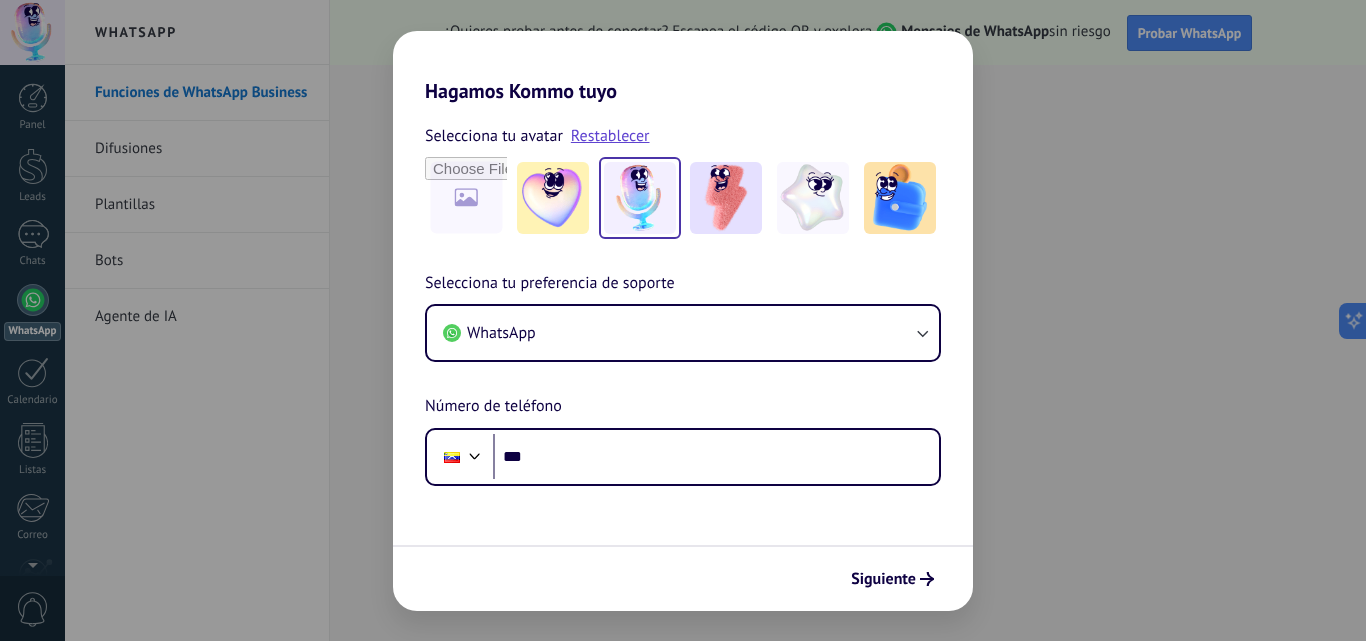 click on "Hagamos Kommo tuyo Selecciona tu avatar Restablecer Selecciona tu preferencia de soporte WhatsApp Número de teléfono Phone *** Siguiente" at bounding box center (683, 320) 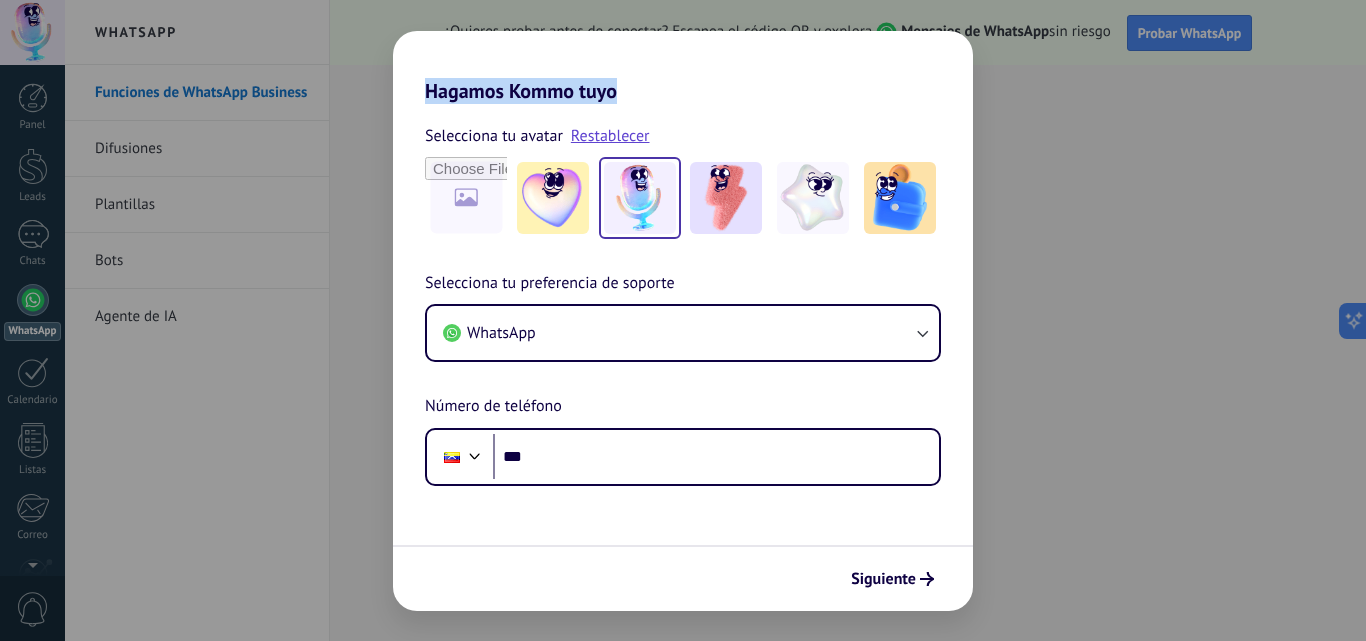 click on "Hagamos Kommo tuyo Selecciona tu avatar Restablecer Selecciona tu preferencia de soporte WhatsApp Número de teléfono Phone *** Siguiente" at bounding box center (683, 320) 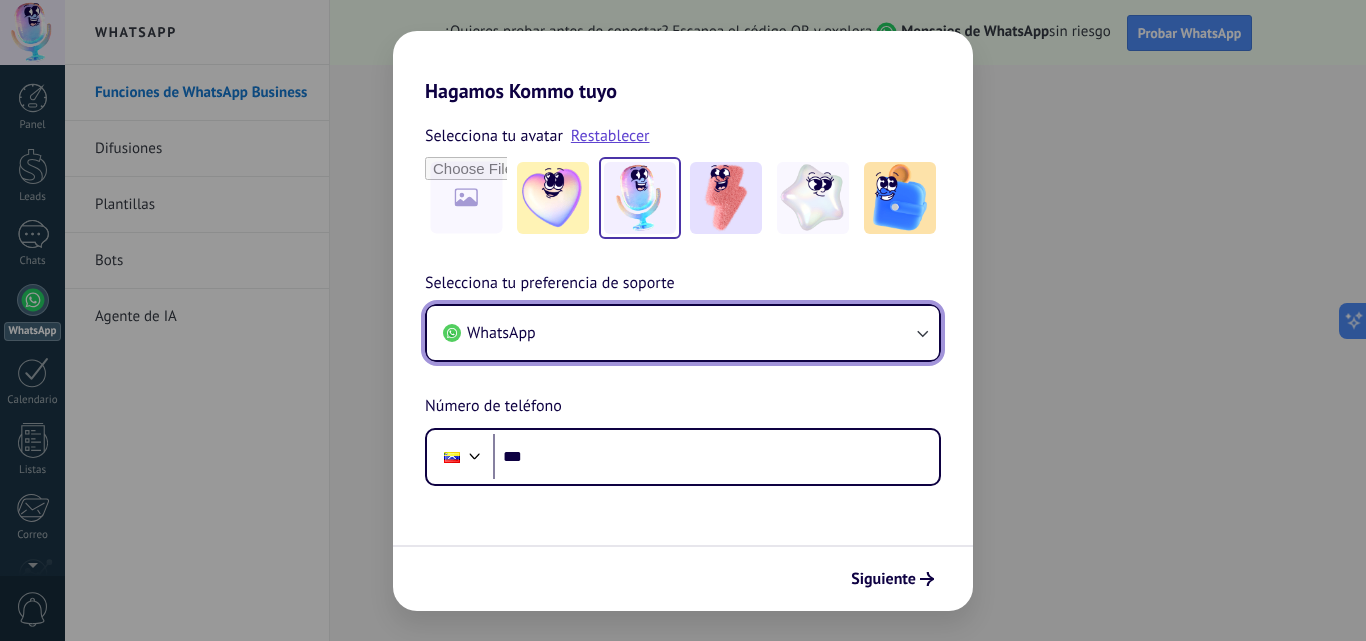 click on "WhatsApp" at bounding box center [683, 333] 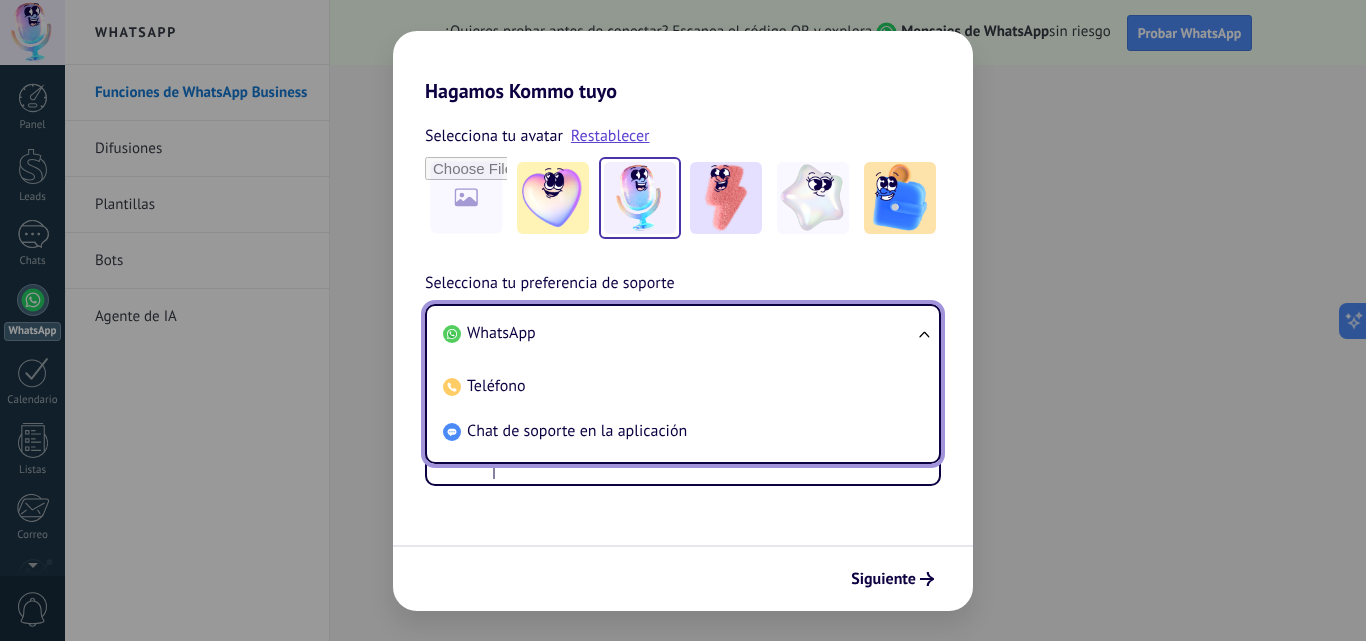 click on "WhatsApp" at bounding box center (679, 333) 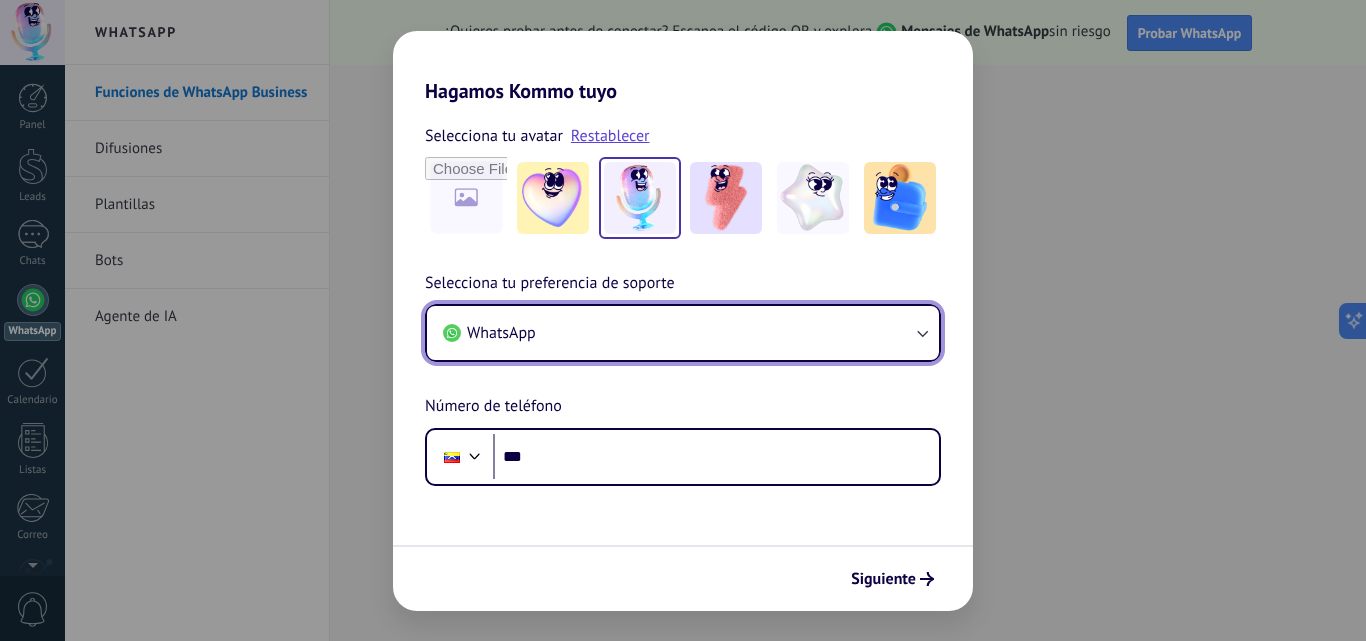 click on "WhatsApp" at bounding box center [683, 333] 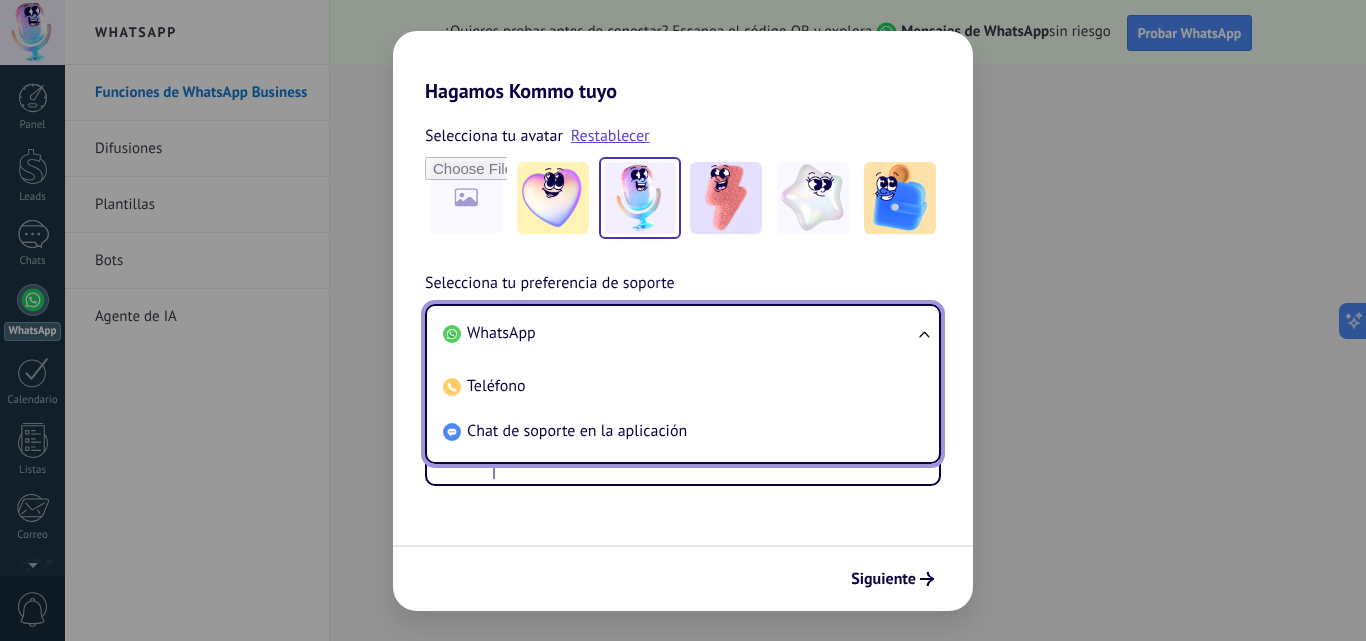 click on "WhatsApp" at bounding box center (679, 333) 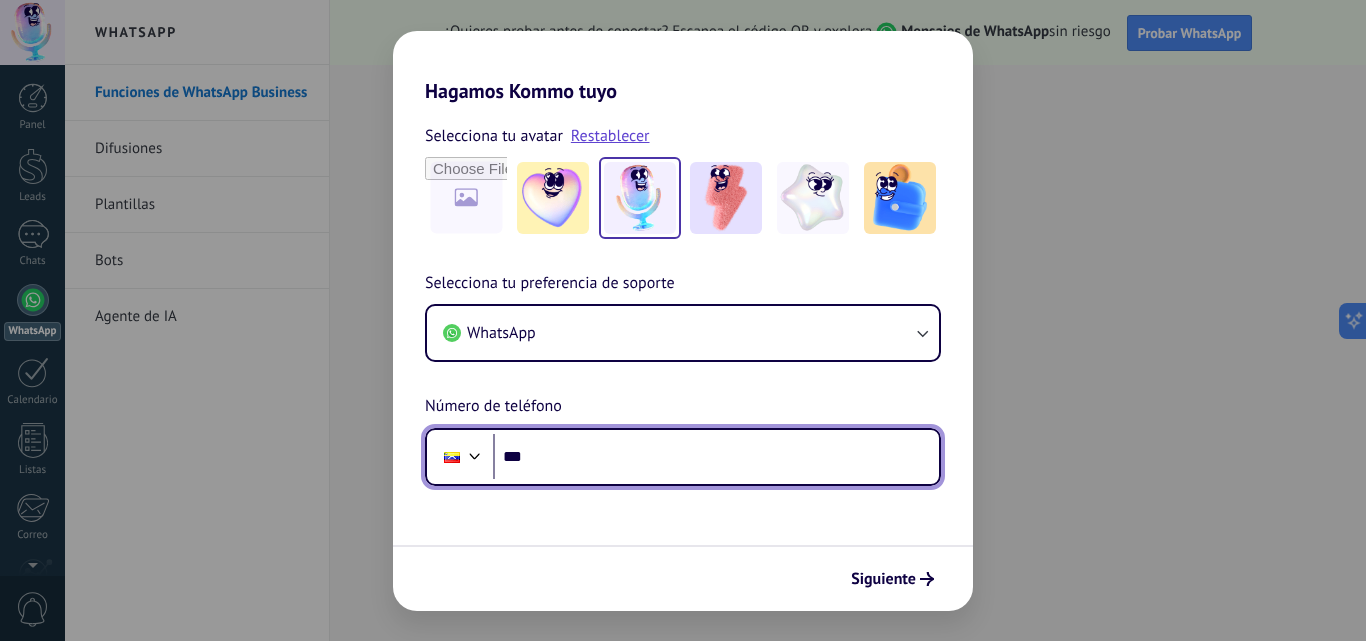 click on "***" at bounding box center [716, 457] 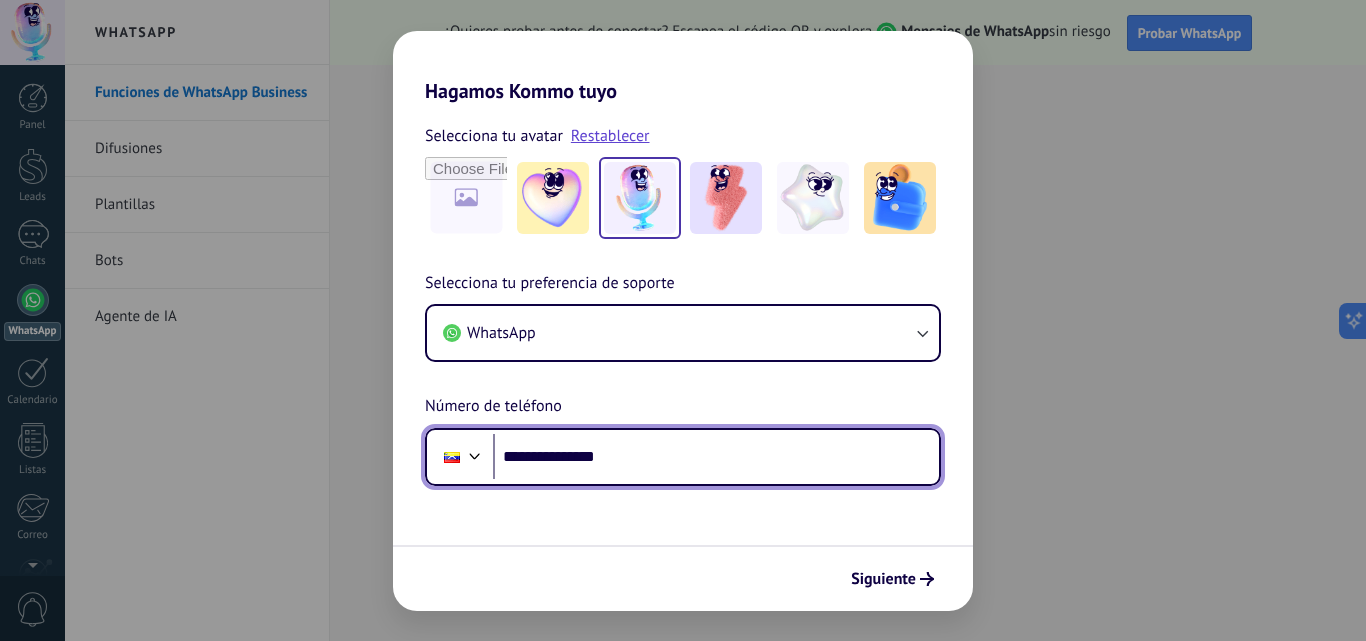 type on "**********" 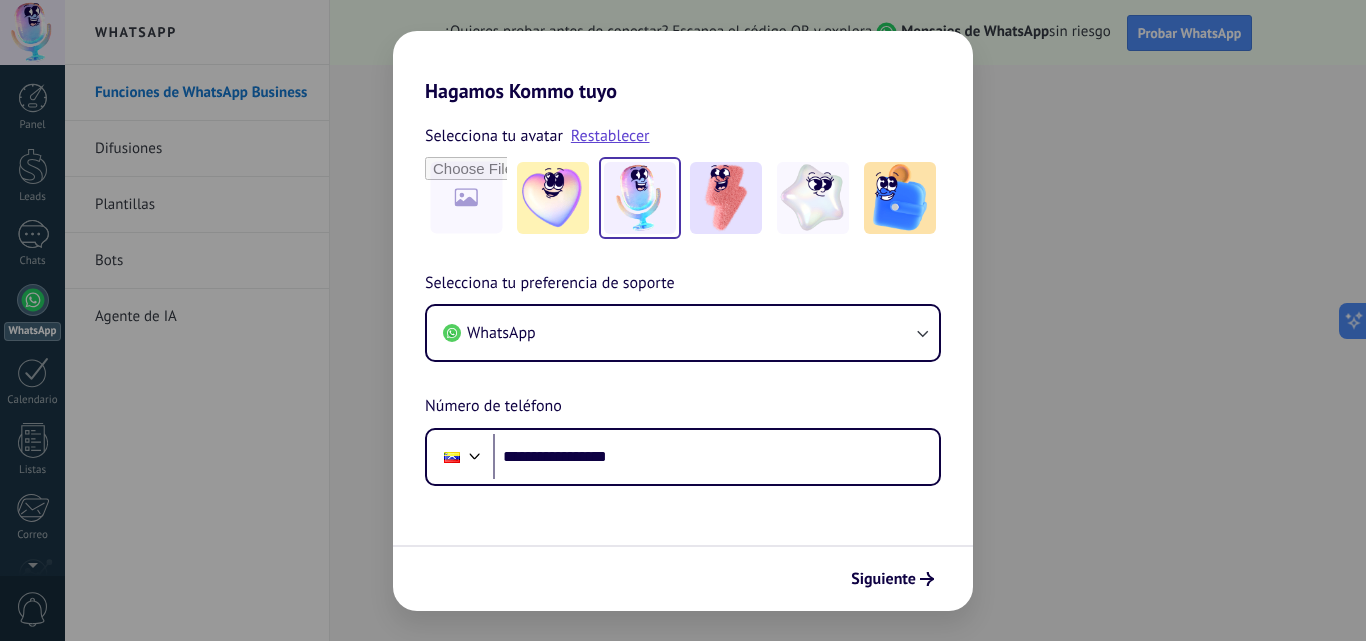 click on "Siguiente" at bounding box center [883, 579] 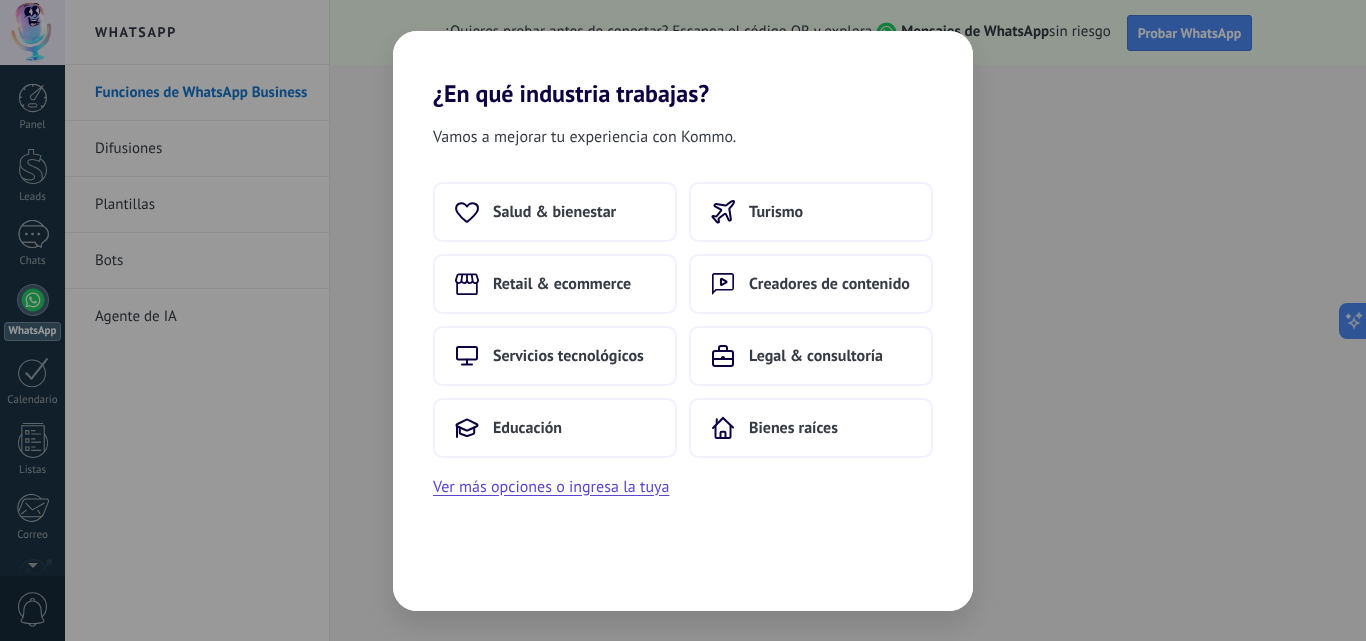 click on "Bienes raíces" at bounding box center (793, 428) 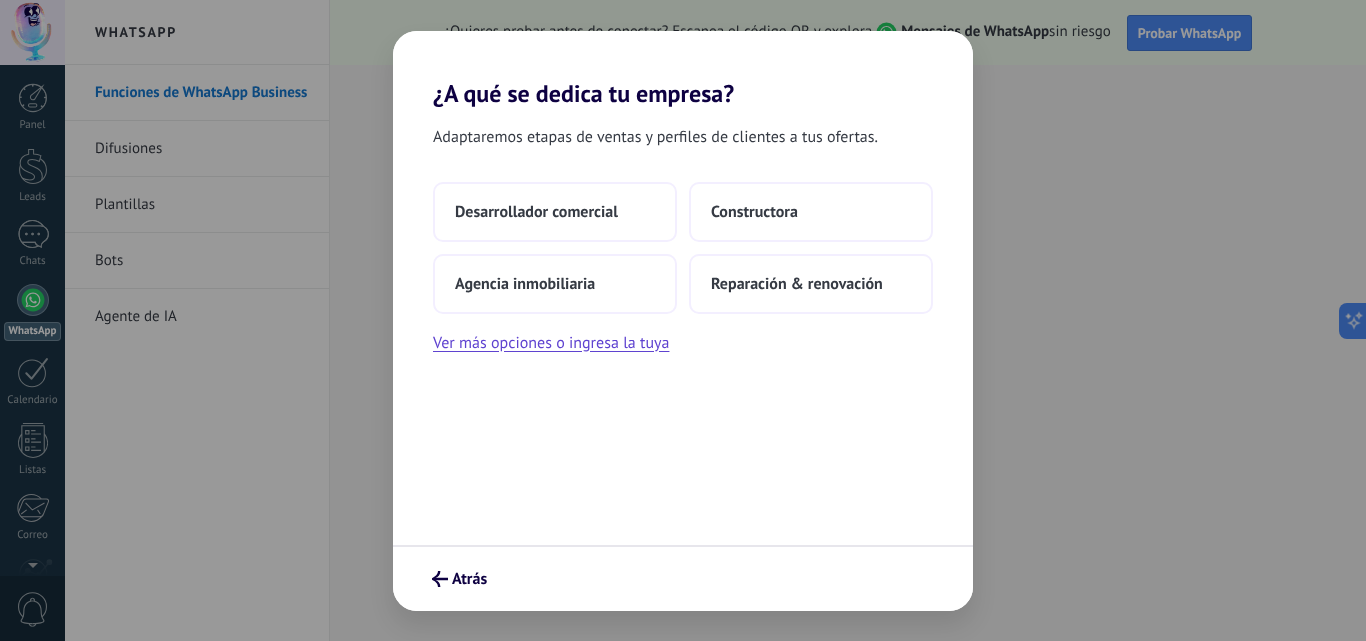 click on "Ver más opciones o ingresa la tuya" at bounding box center [551, 343] 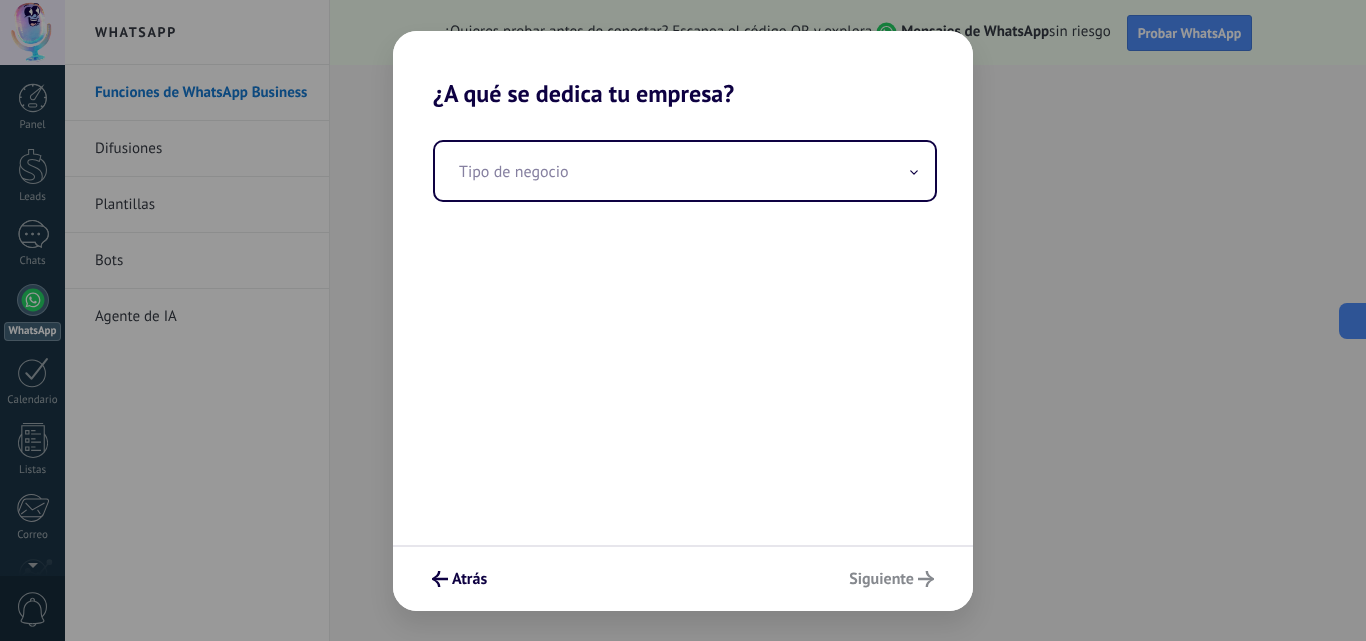 click at bounding box center [685, 171] 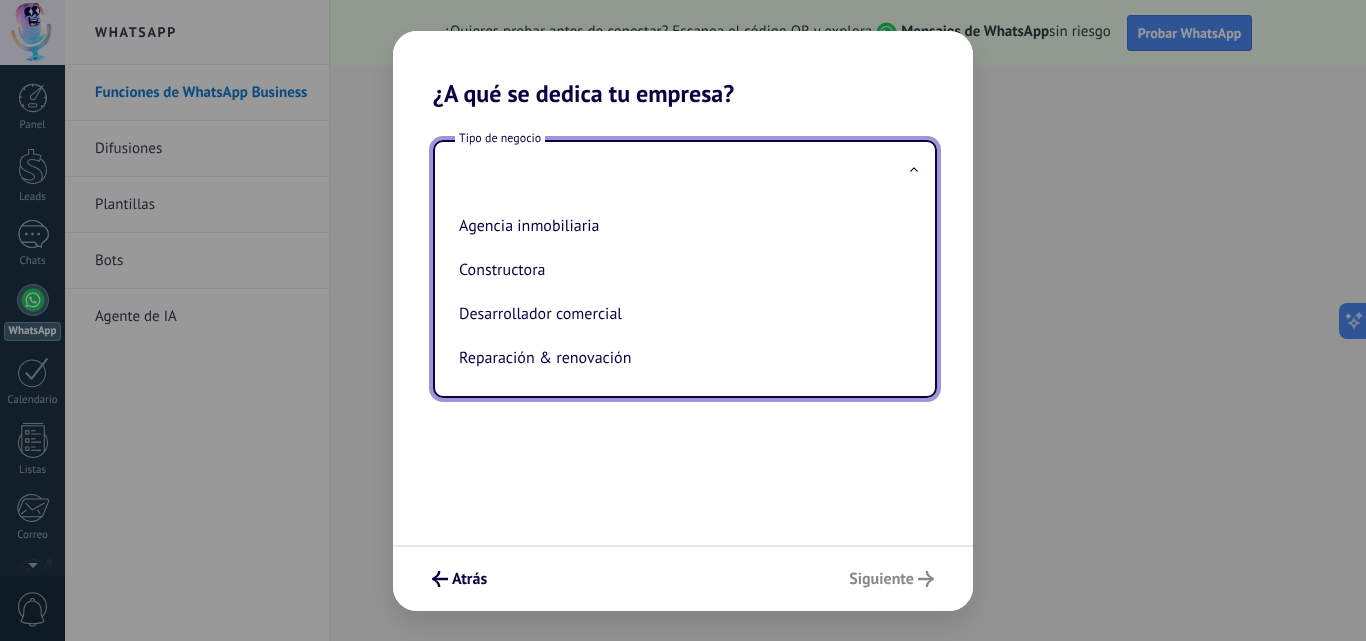 click on "Reparación & renovación" at bounding box center (681, 358) 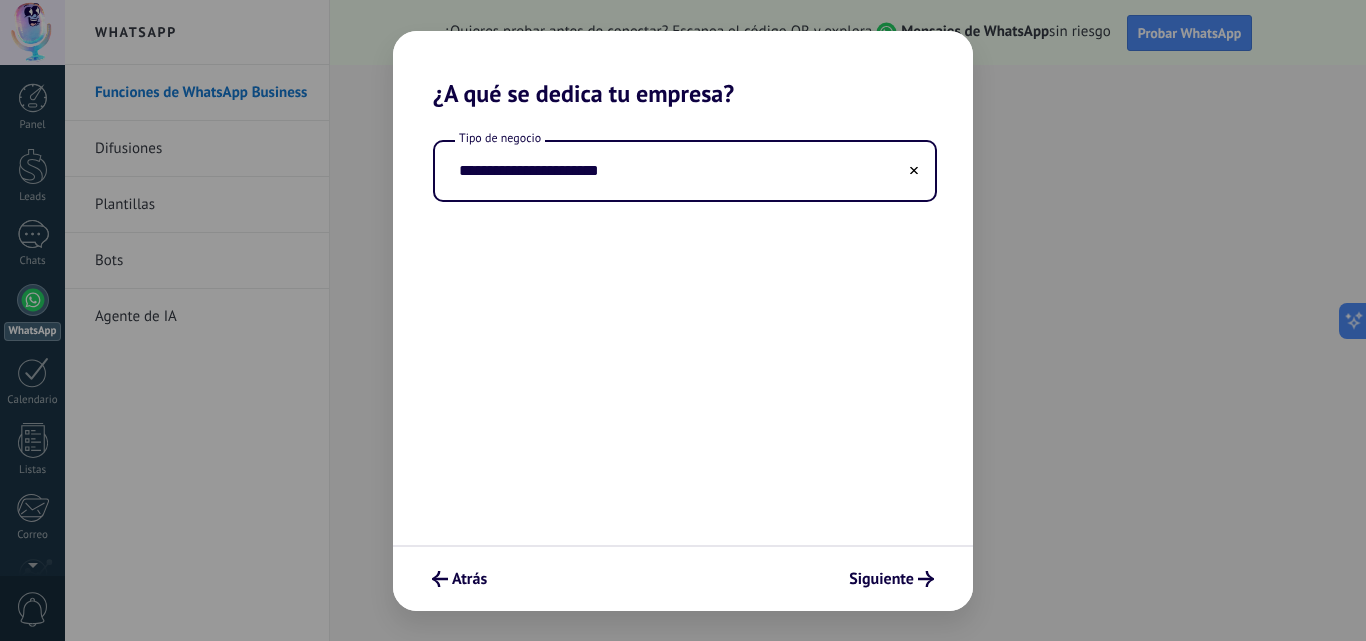 click on "Siguiente" at bounding box center (881, 579) 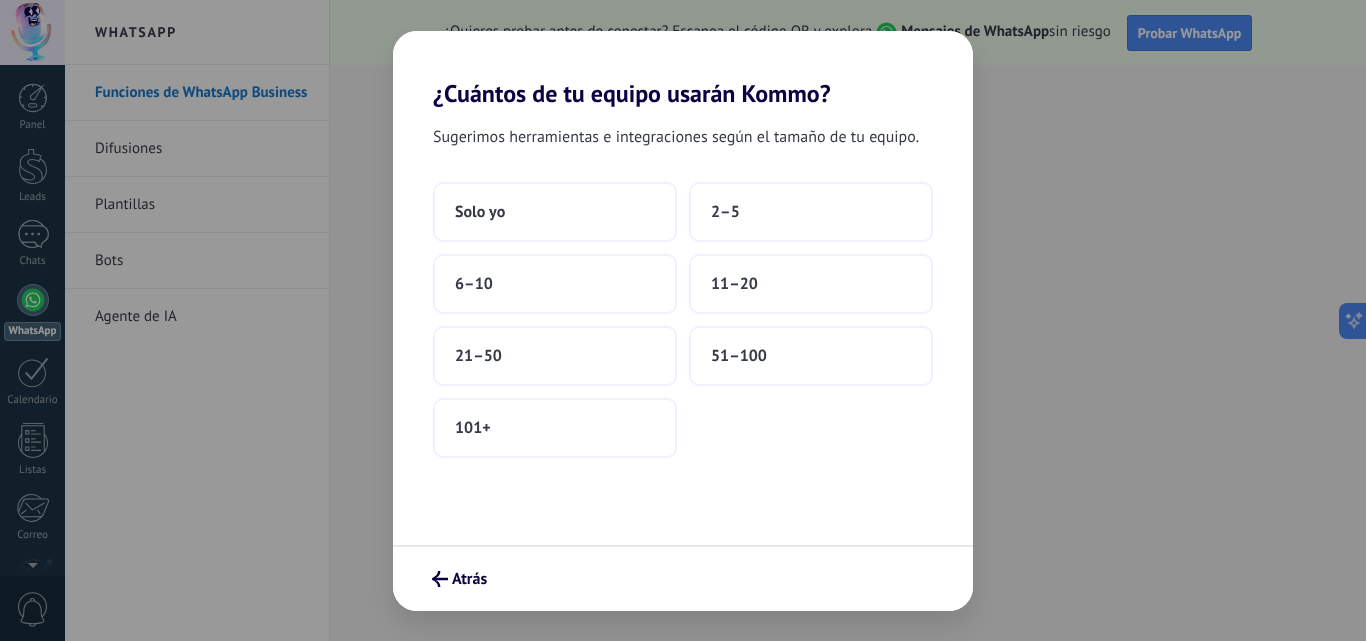click on "Solo yo" at bounding box center (555, 212) 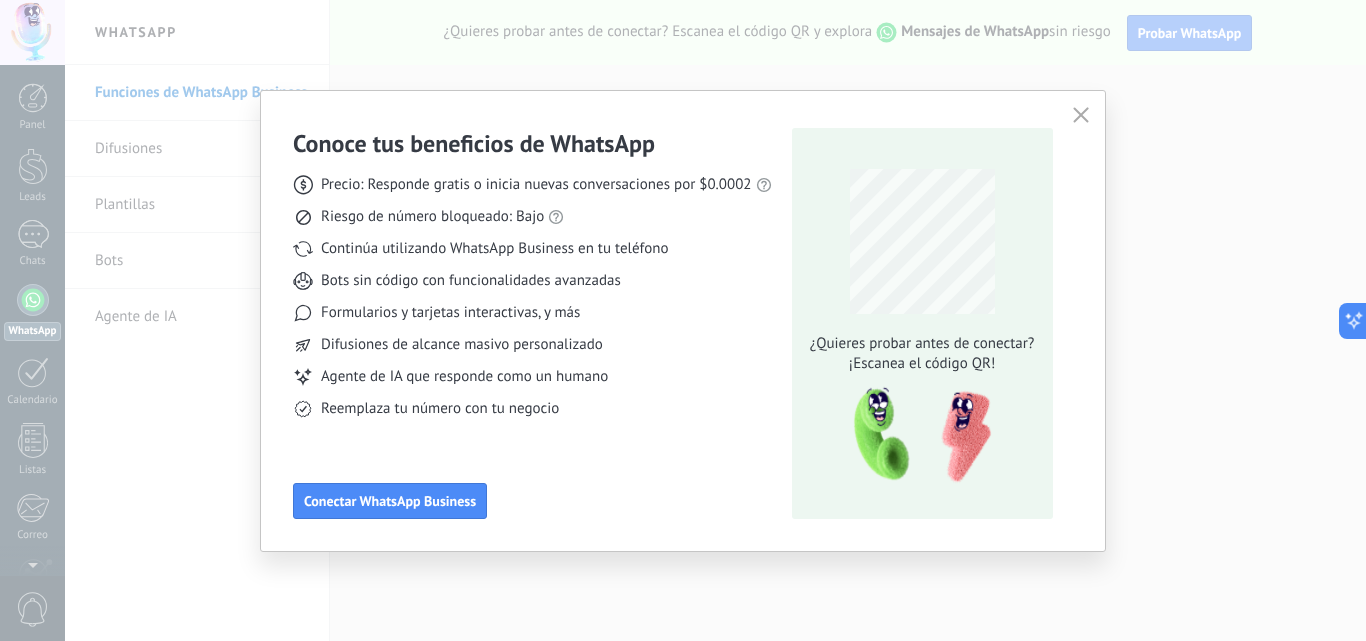 click on "Conectar WhatsApp Business" at bounding box center [390, 501] 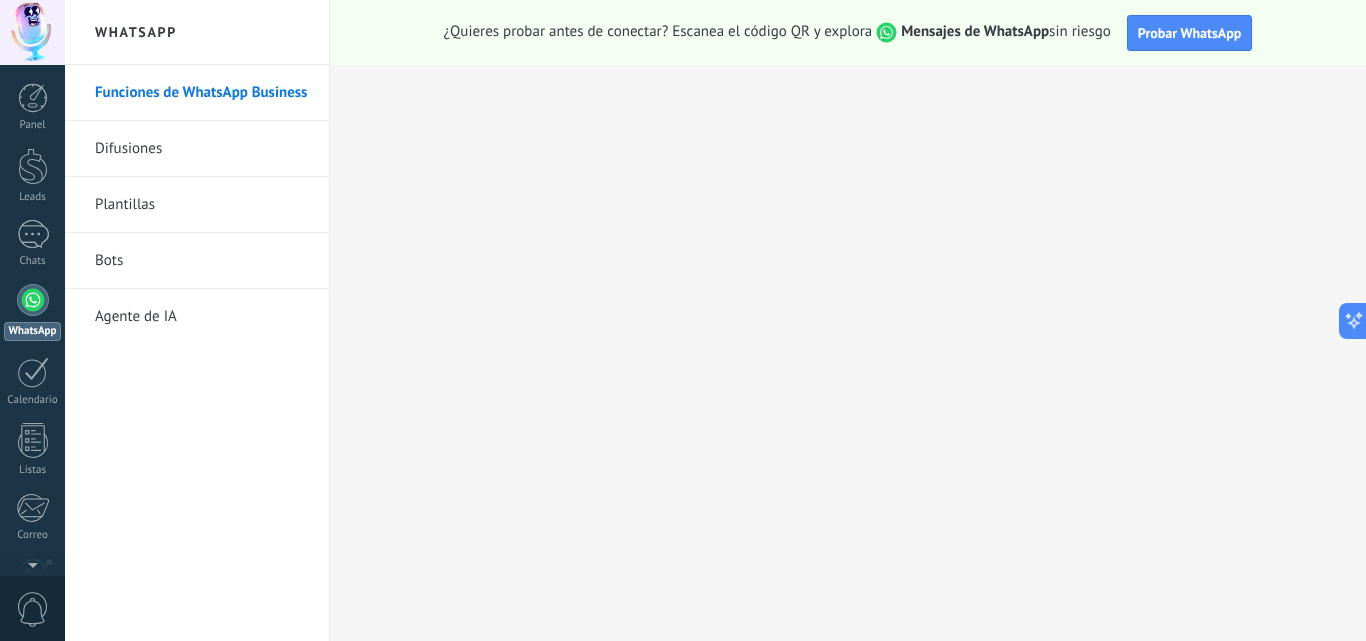 click at bounding box center (683, 320) 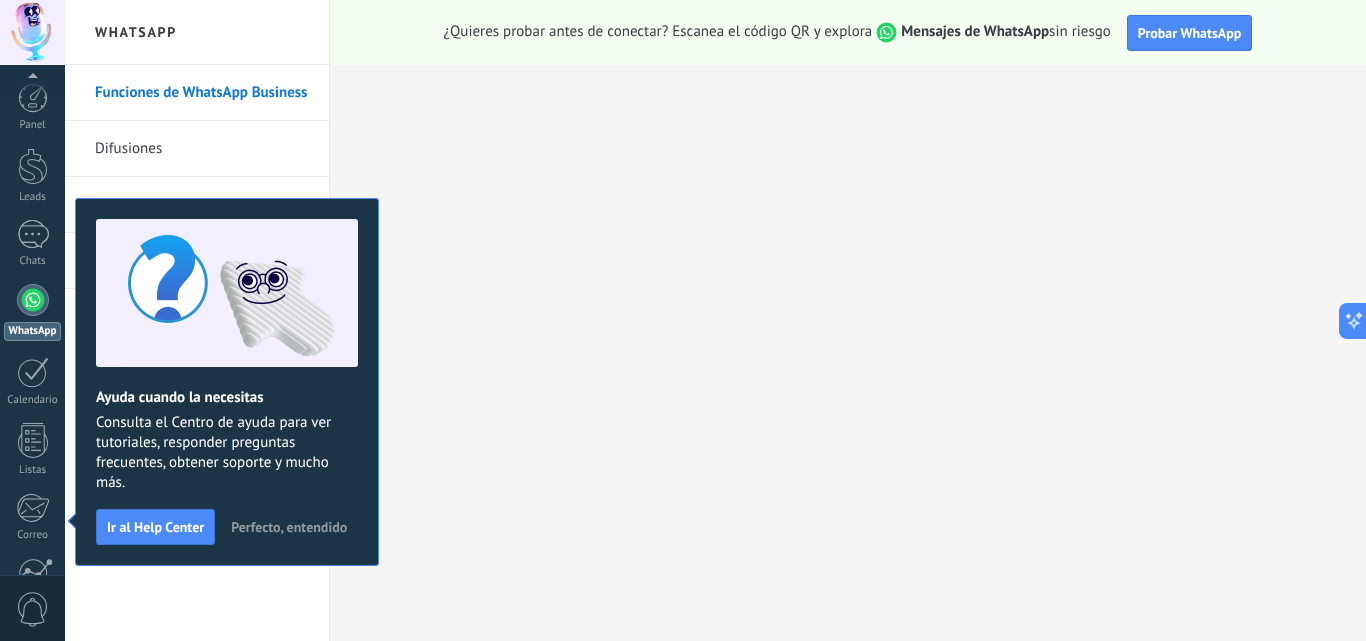 scroll, scrollTop: 191, scrollLeft: 0, axis: vertical 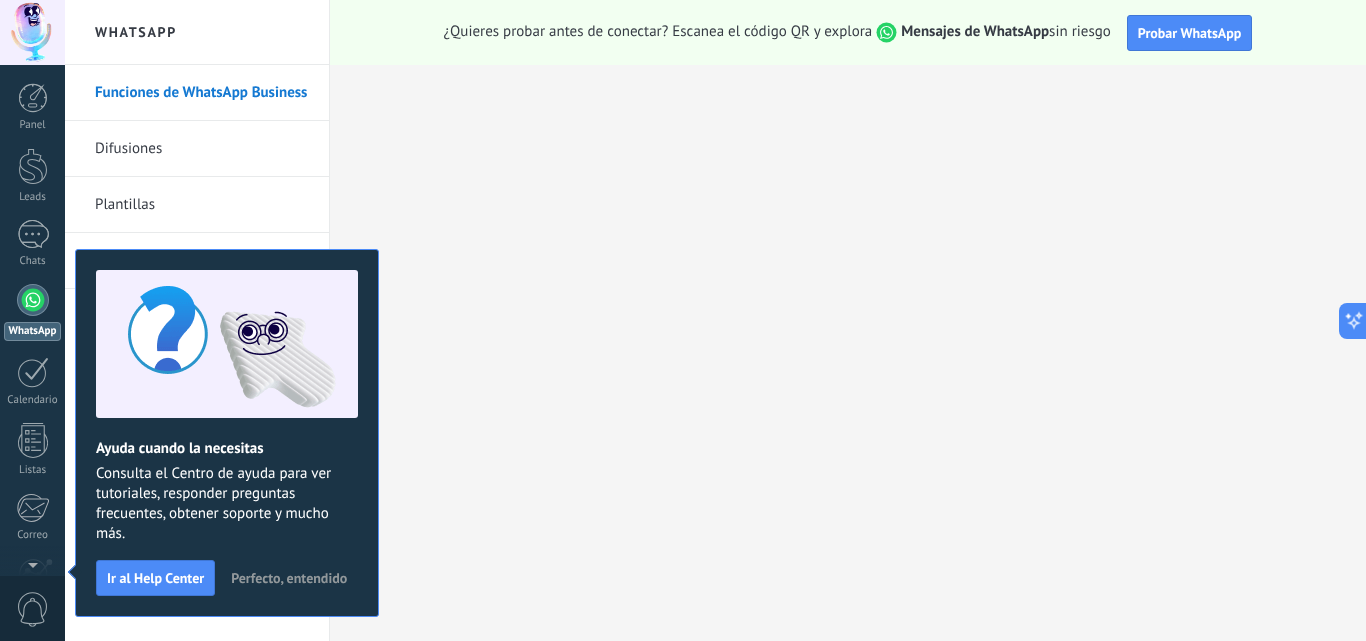 click on "Perfecto, entendido" at bounding box center (289, 578) 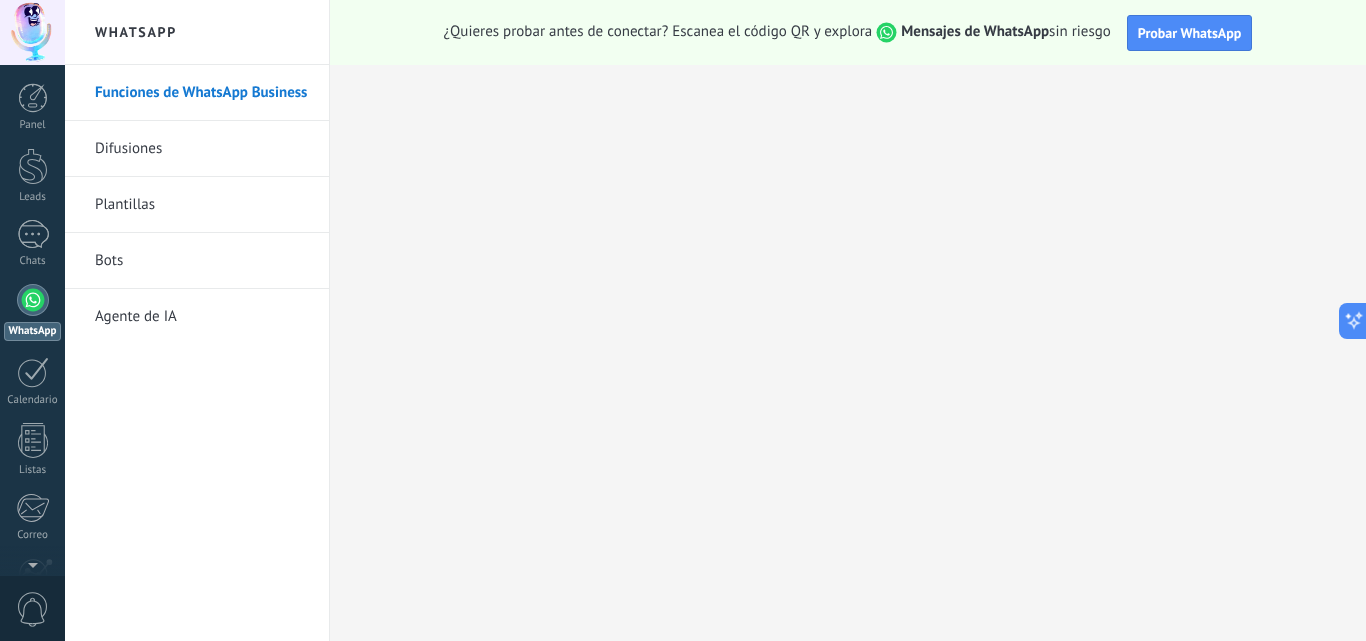 click on "Bots" at bounding box center (202, 261) 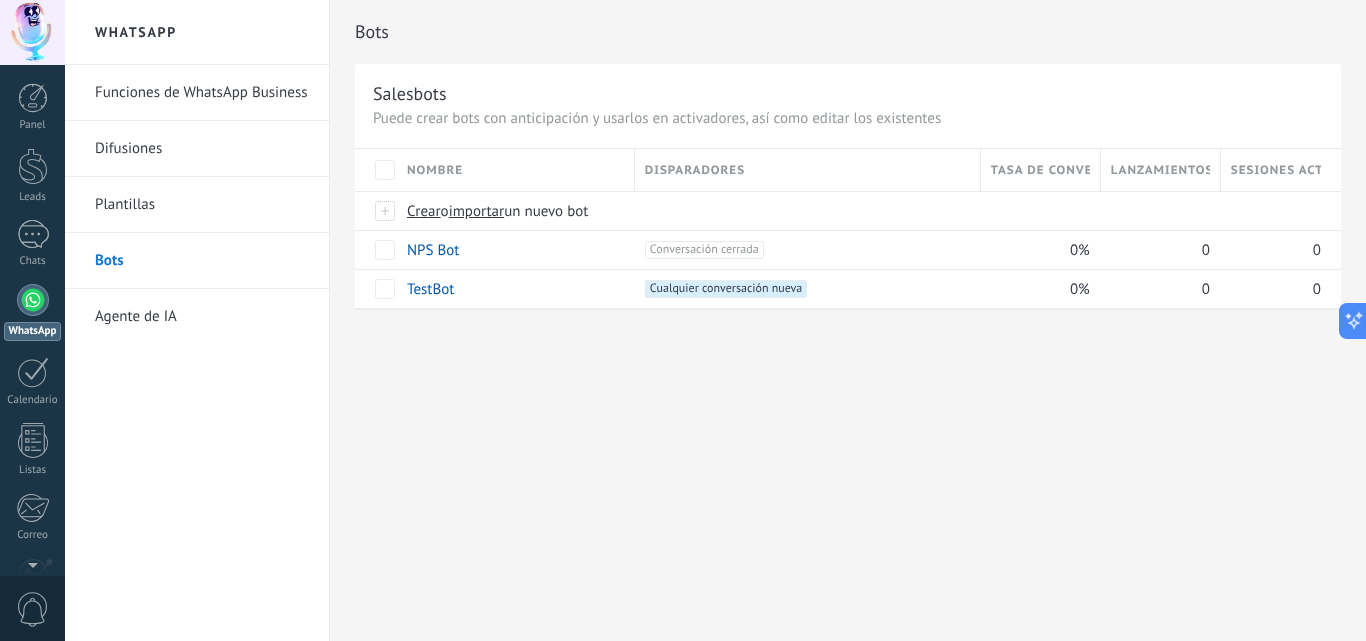 click on "Crear  o  importar  un nuevo bot" at bounding box center (752, 211) 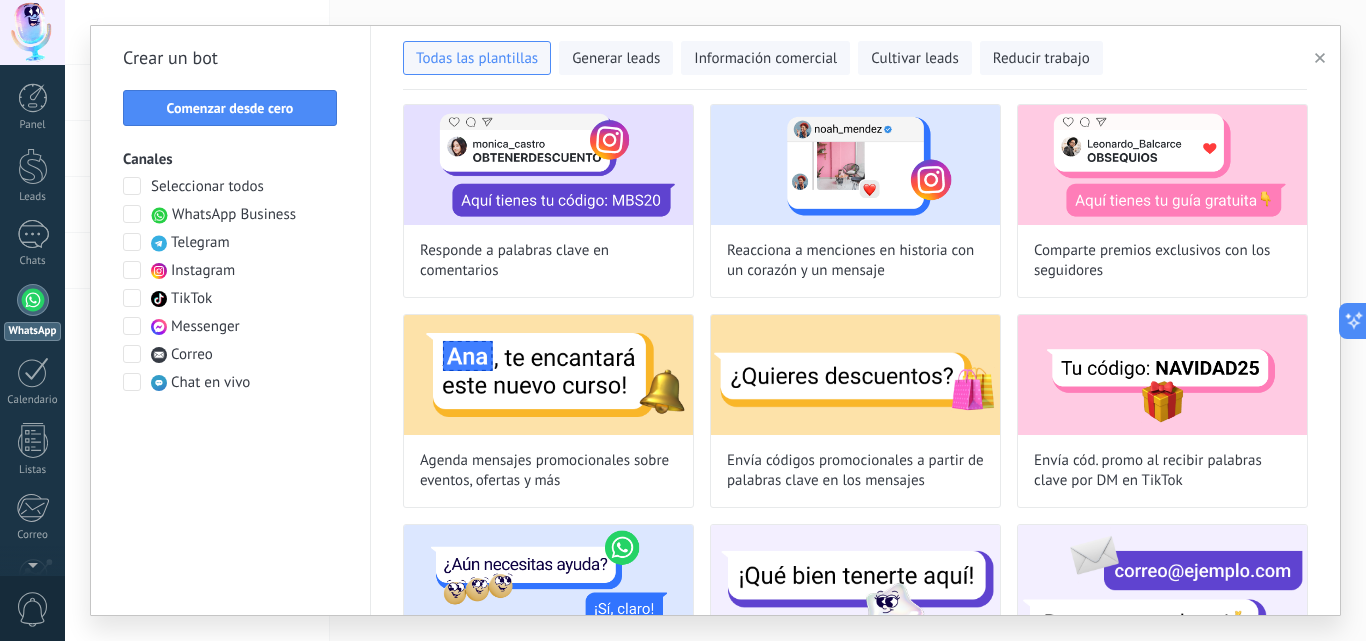 scroll, scrollTop: 485, scrollLeft: 0, axis: vertical 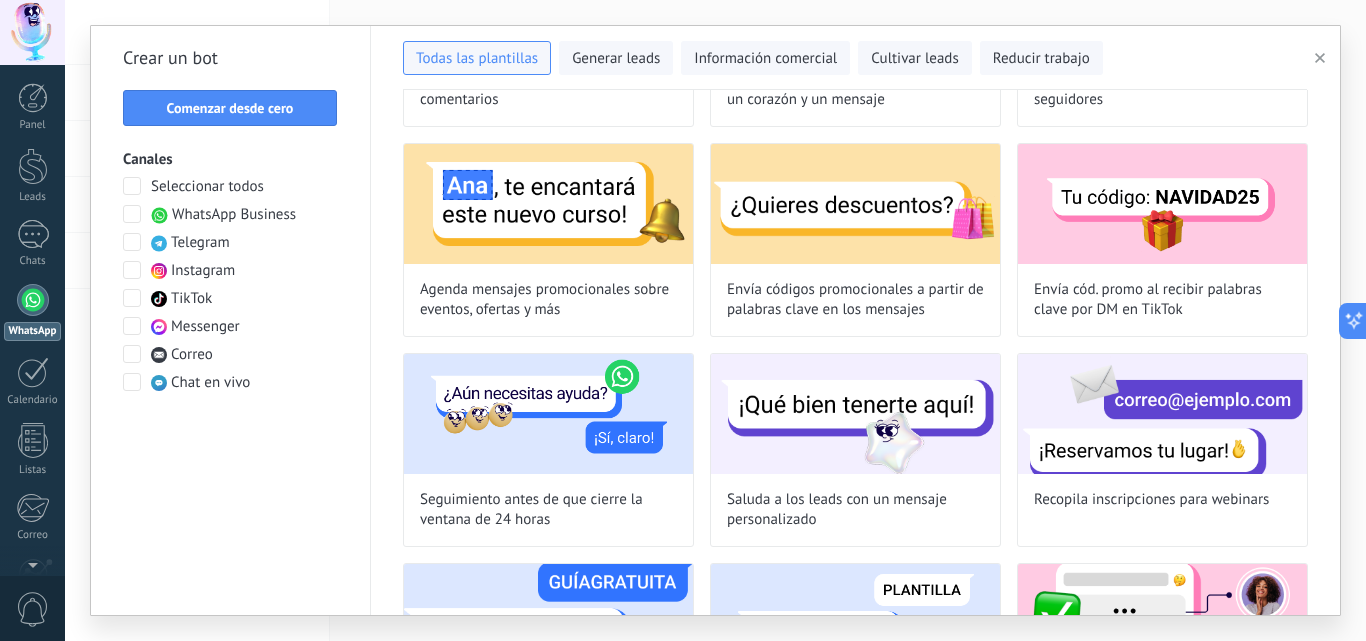 click at bounding box center (855, 414) 